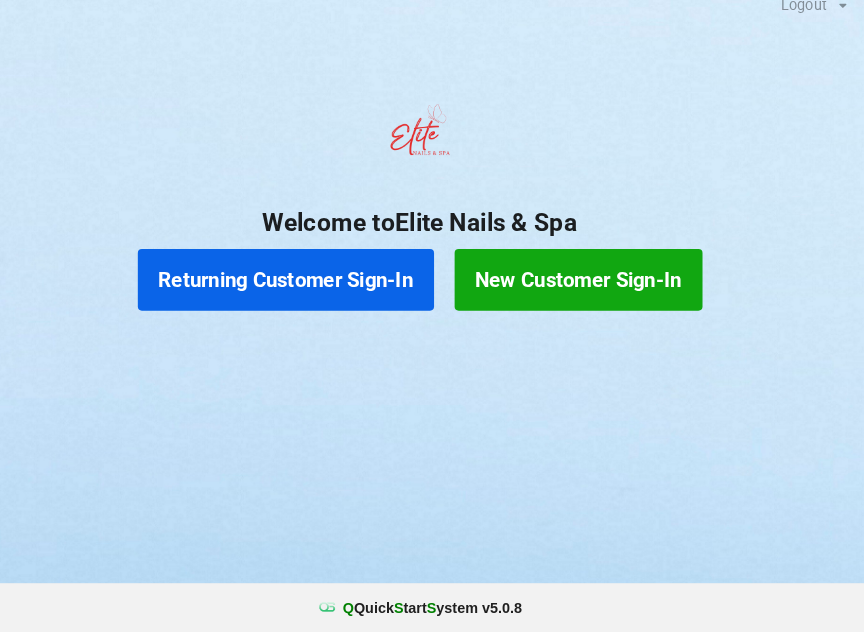 click on "Returning Customer Sign-In" at bounding box center [302, 289] 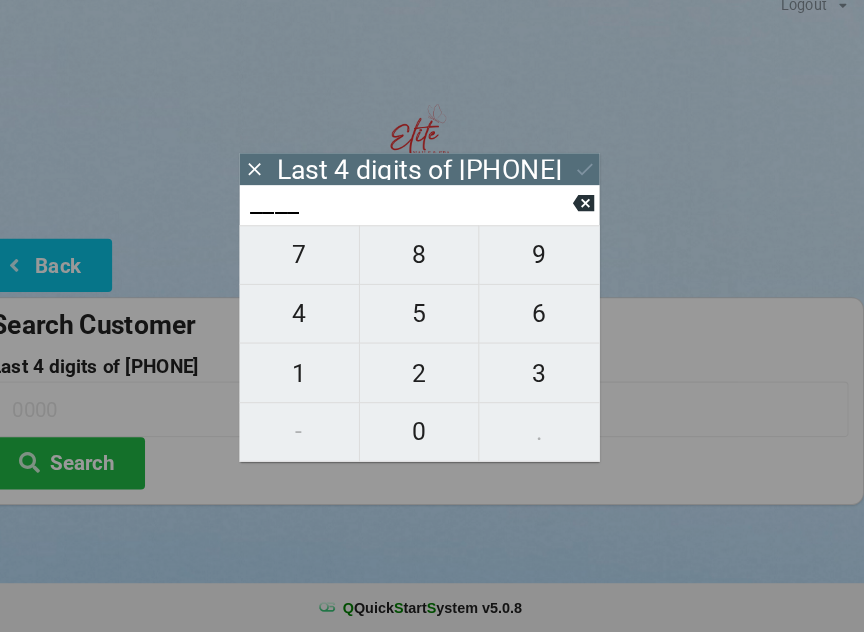 click on "8" at bounding box center (432, 265) 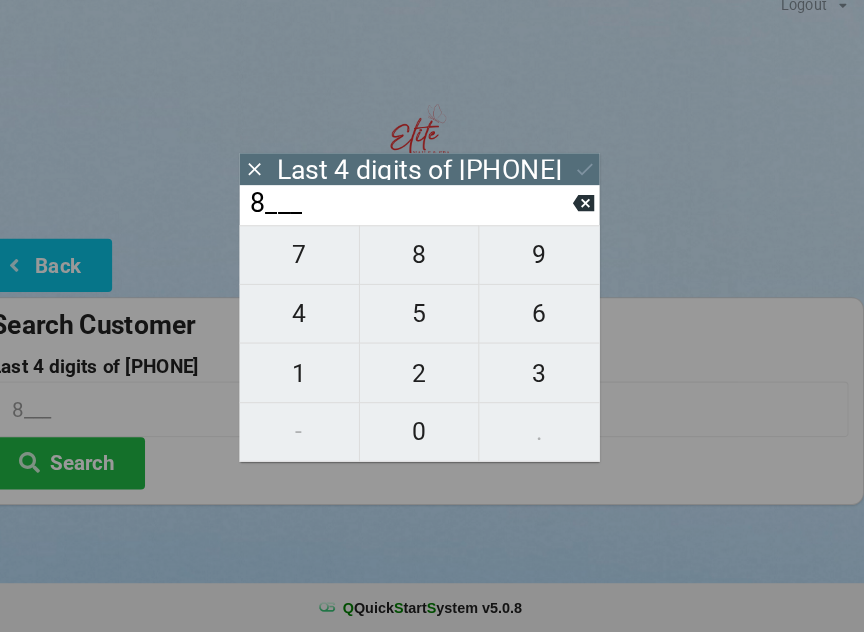 type on "8___" 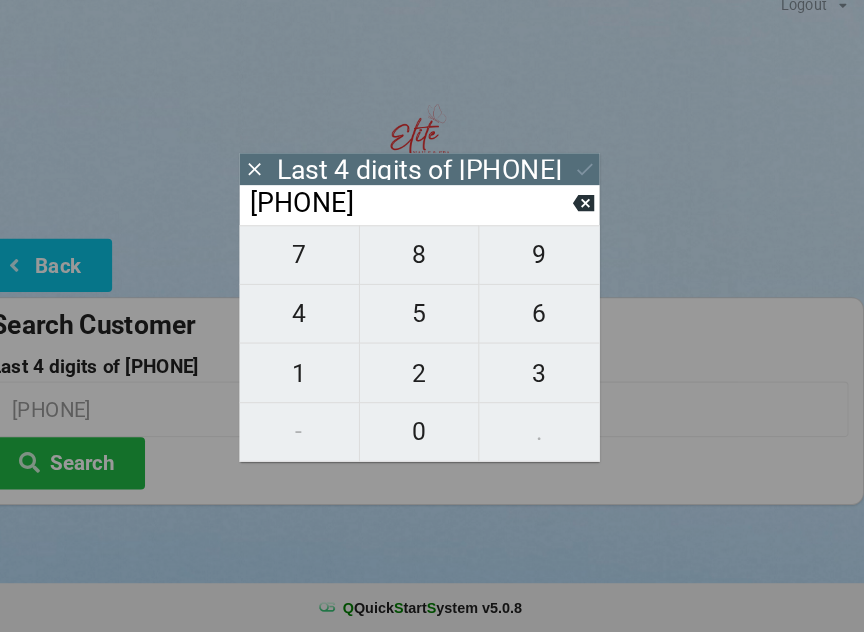 click on "3" at bounding box center [548, 380] 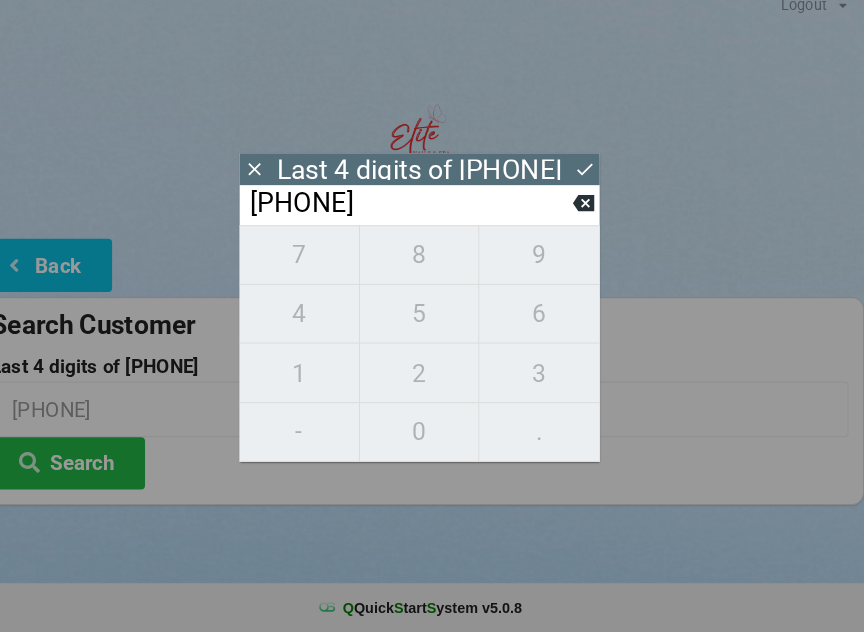 click on "[PHONE]" at bounding box center [432, 351] 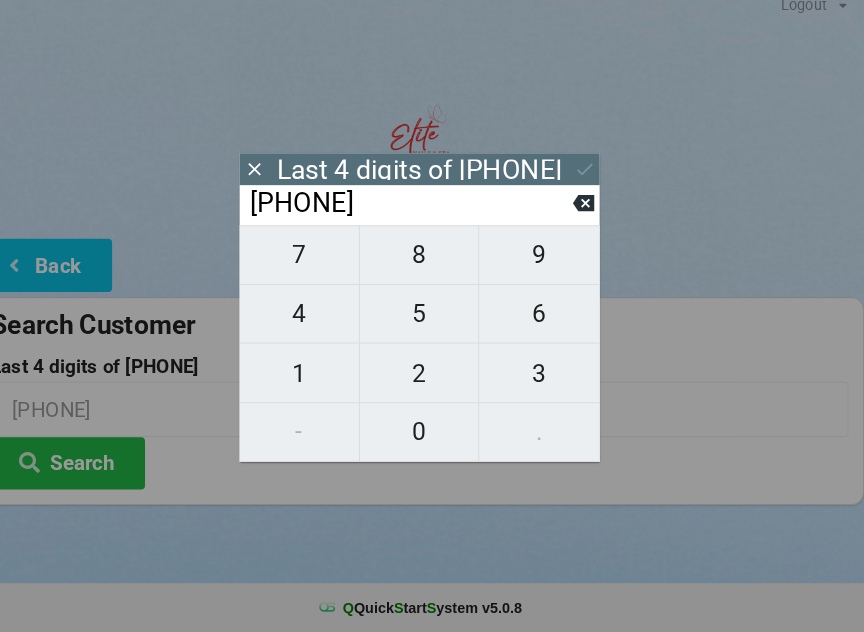 click 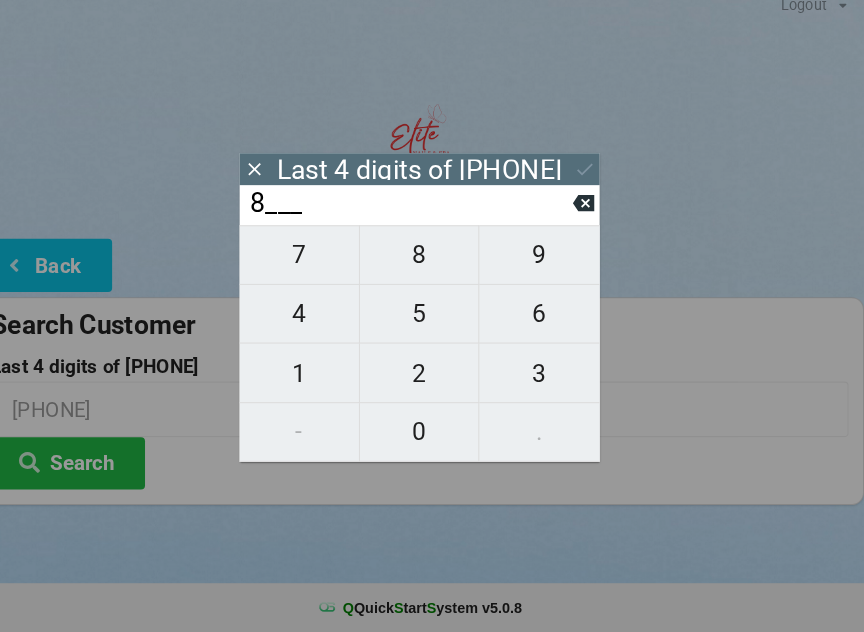 click 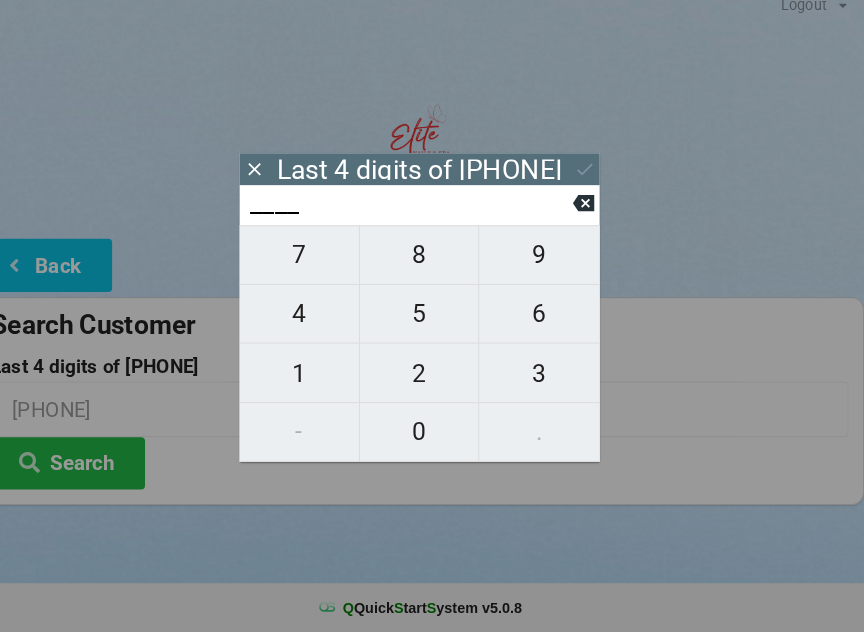 click on "5" at bounding box center [432, 322] 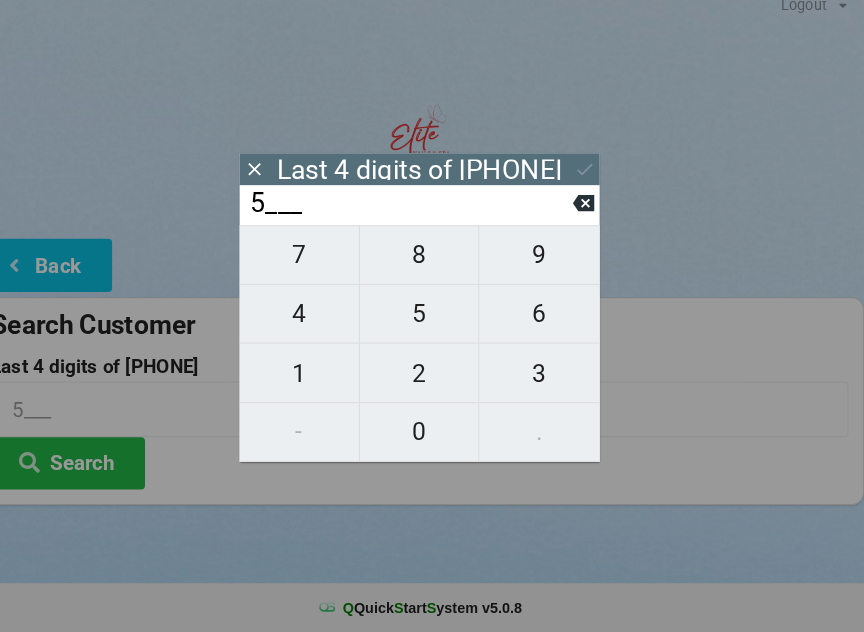 click 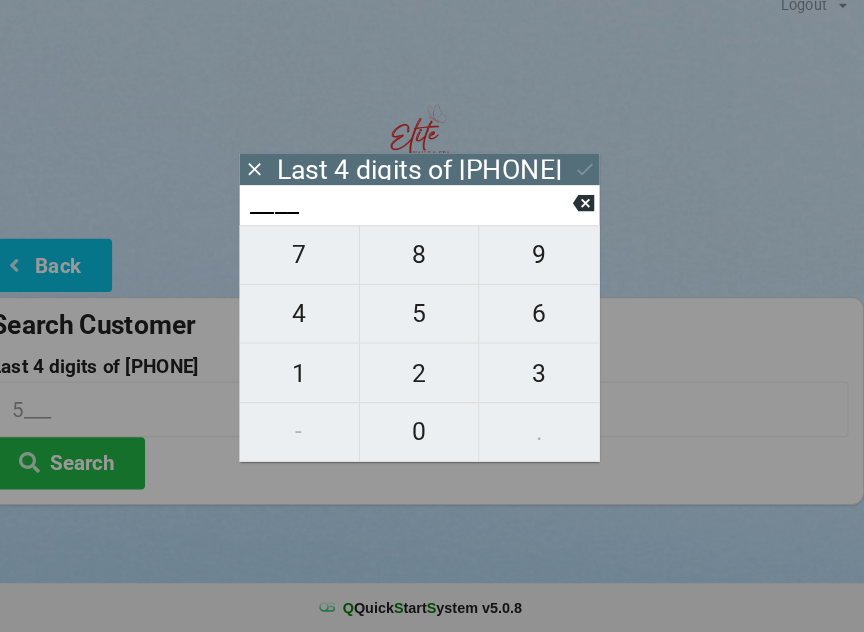 click on "5" at bounding box center [432, 322] 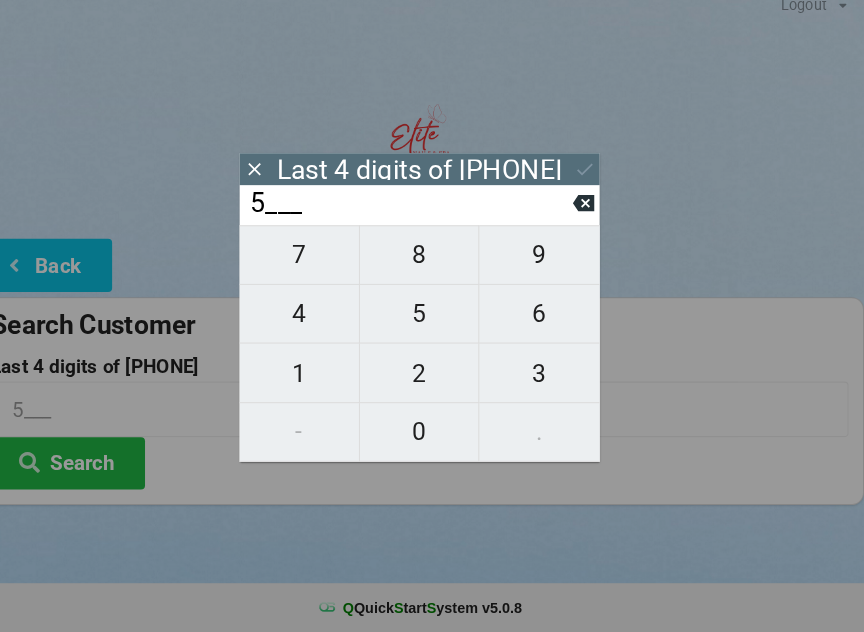 click on "0" at bounding box center (432, 437) 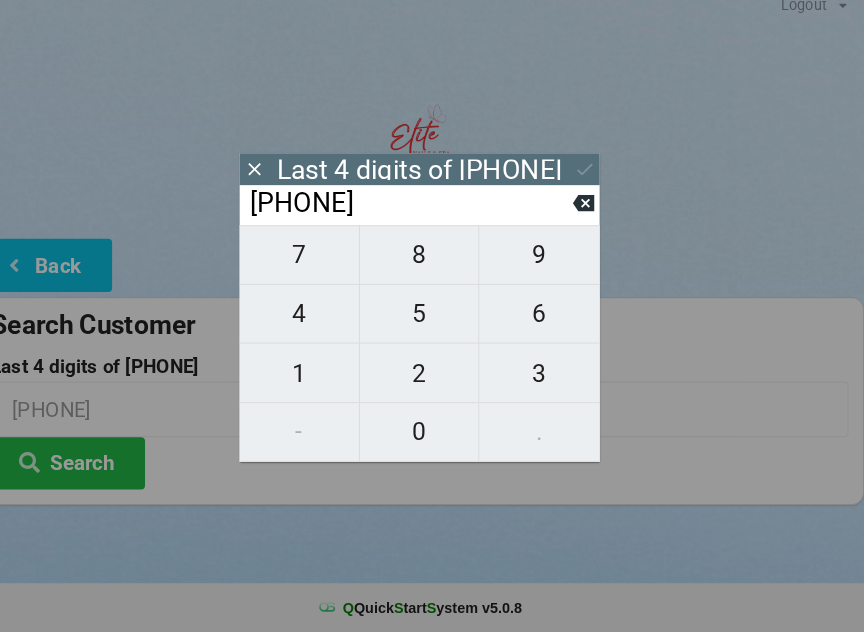 click on "4" at bounding box center [315, 322] 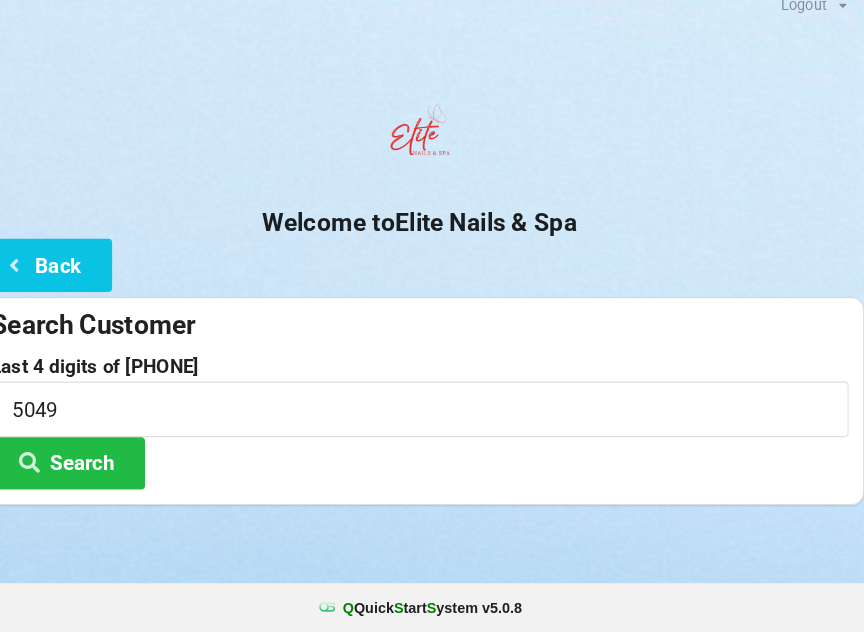 click at bounding box center (432, 533) 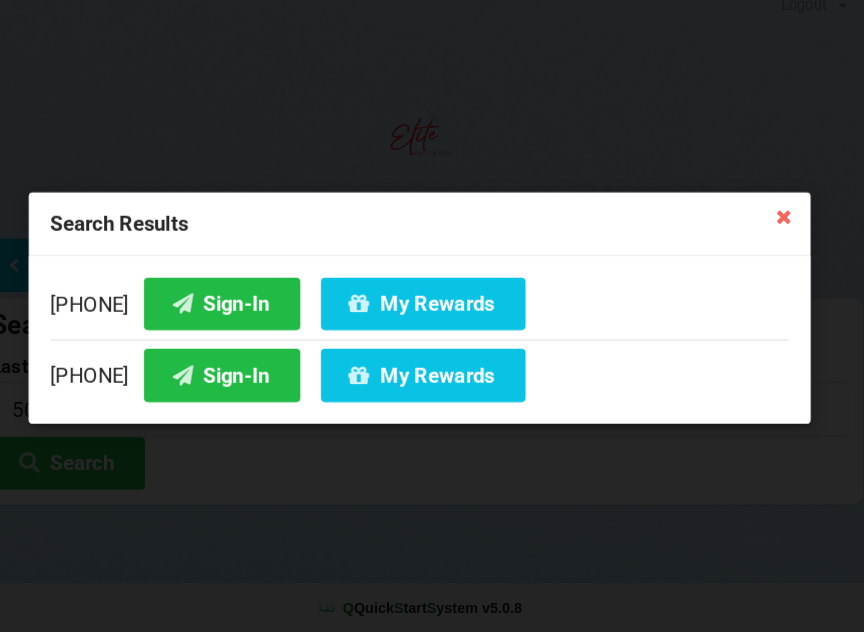 click at bounding box center [202, 310] 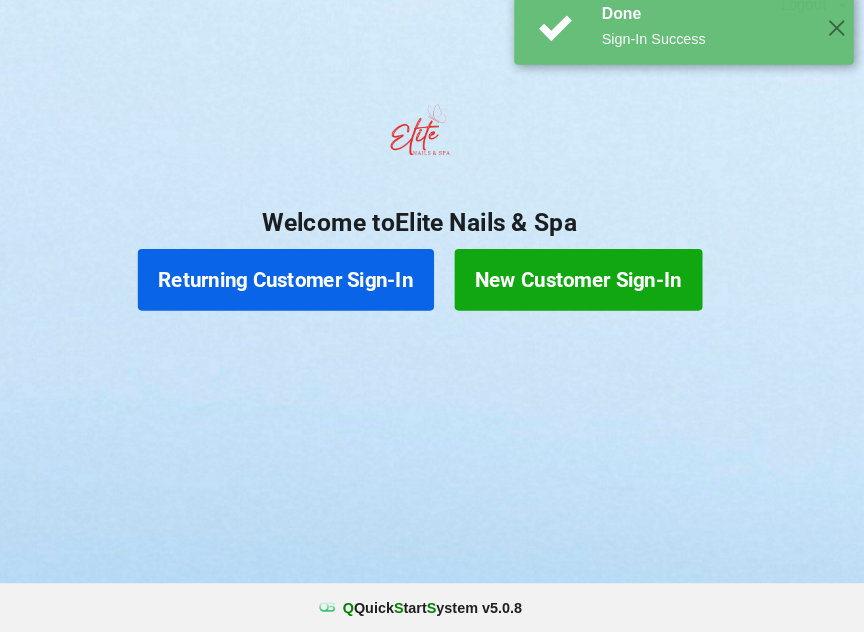 click on "Returning Customer Sign-In" at bounding box center [302, 289] 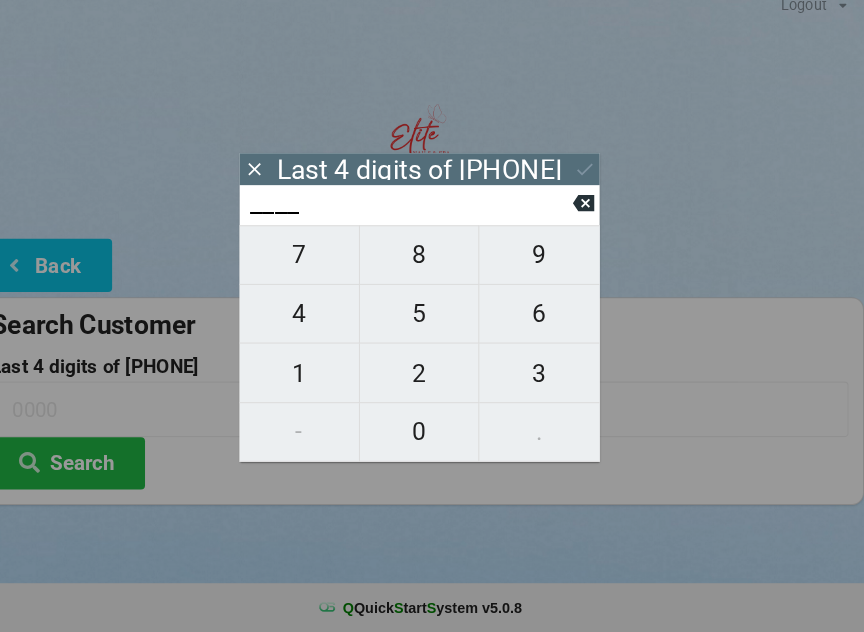 click on "5" at bounding box center (432, 322) 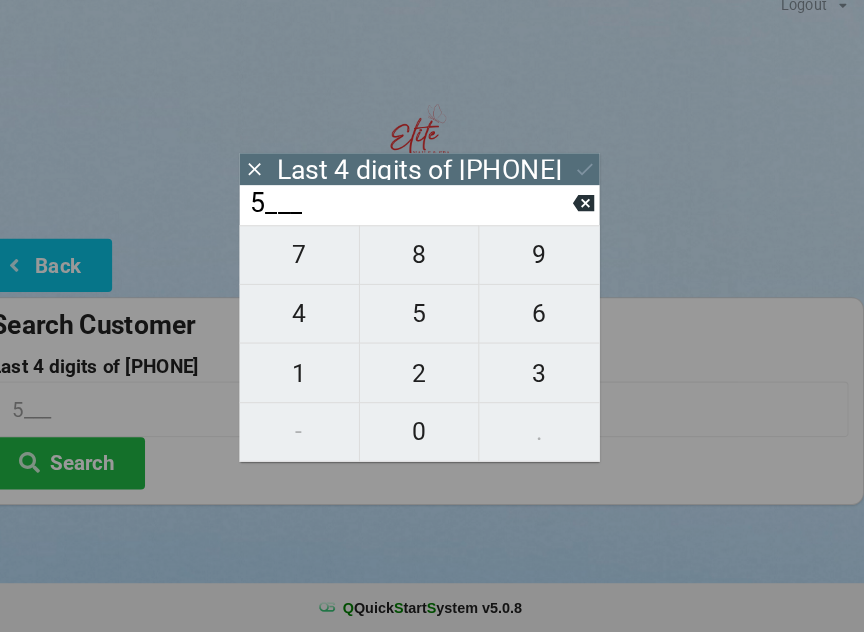 click on "0" at bounding box center [432, 437] 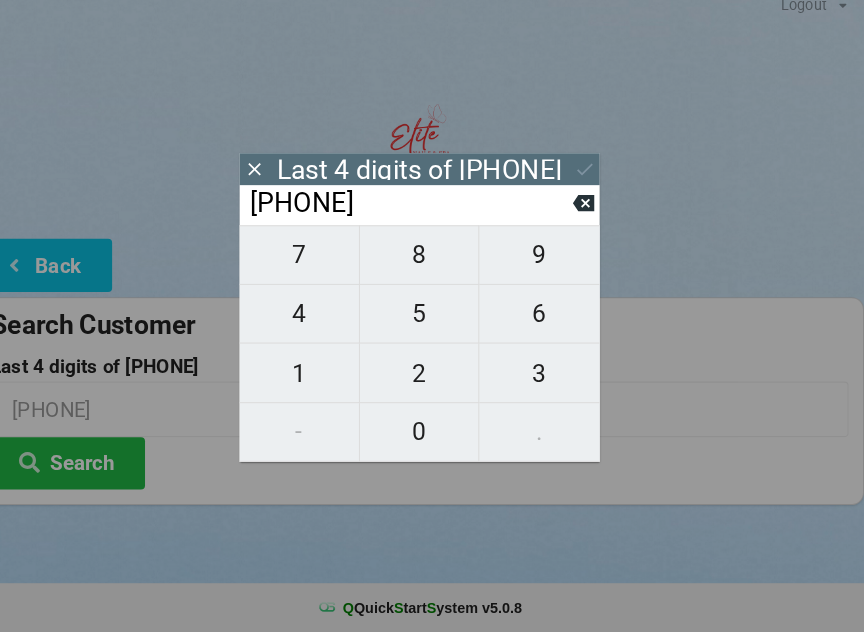 click on "4" at bounding box center (315, 322) 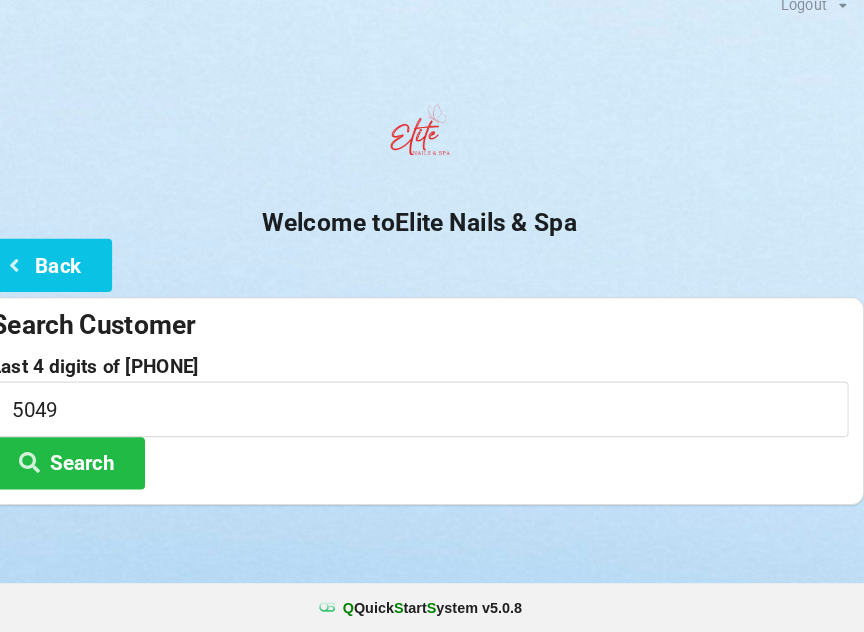 click at bounding box center (432, 151) 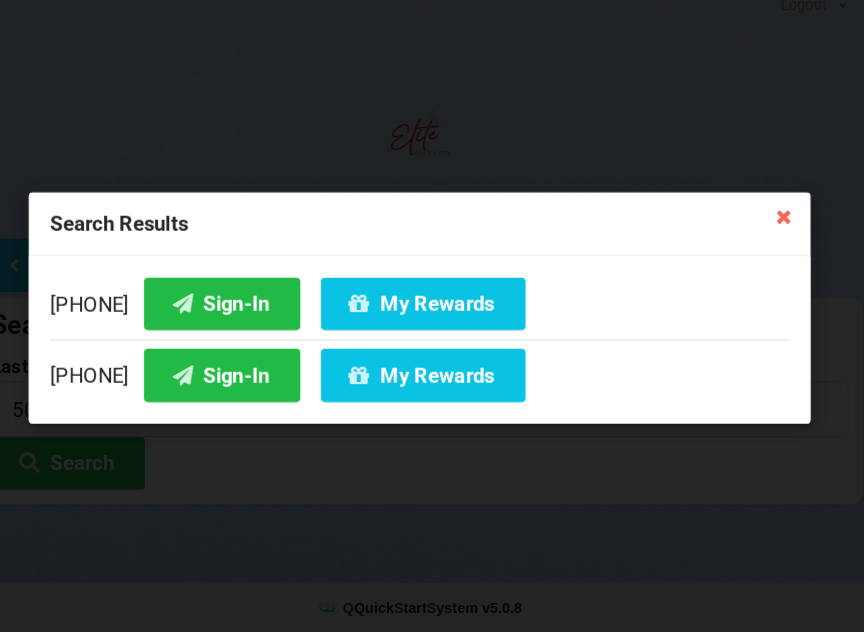 click at bounding box center [786, 227] 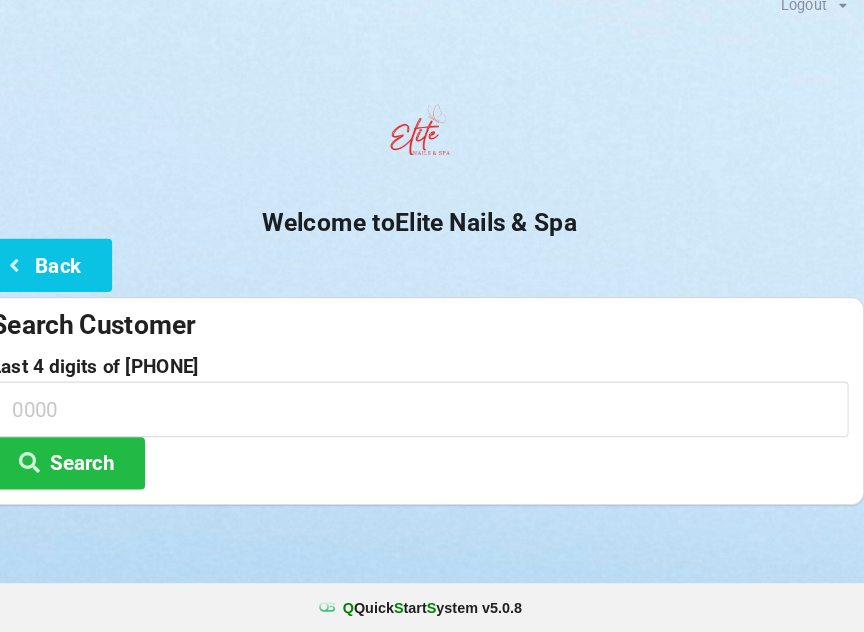 click on "Back" at bounding box center [66, 274] 